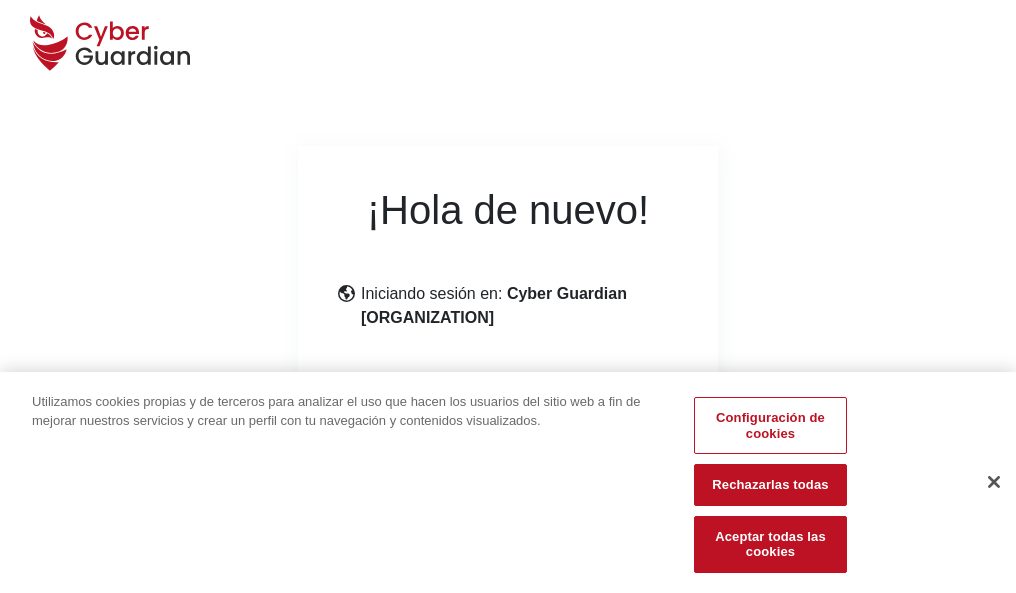 scroll, scrollTop: 245, scrollLeft: 0, axis: vertical 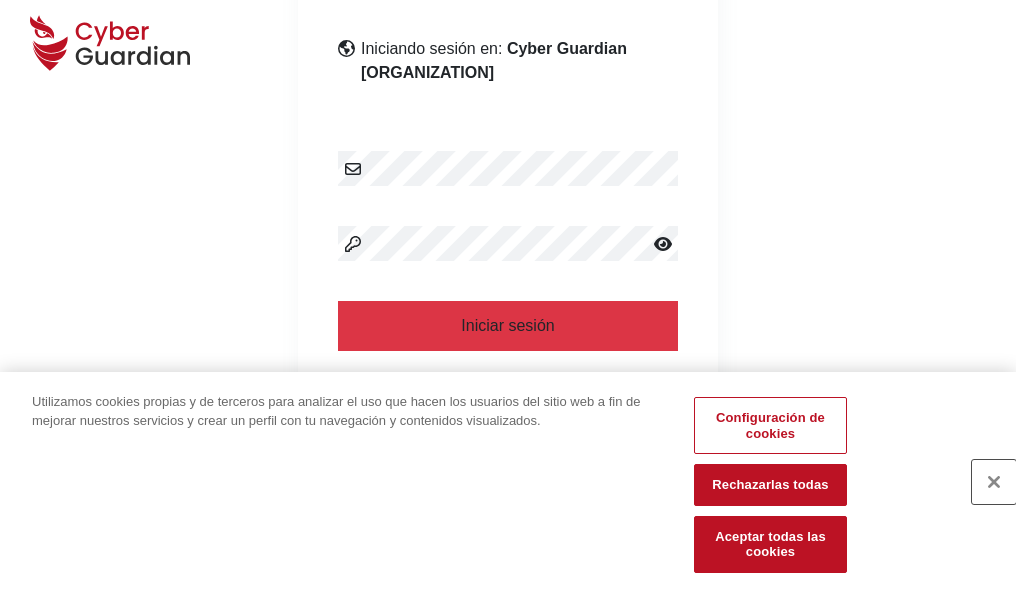 click at bounding box center (994, 482) 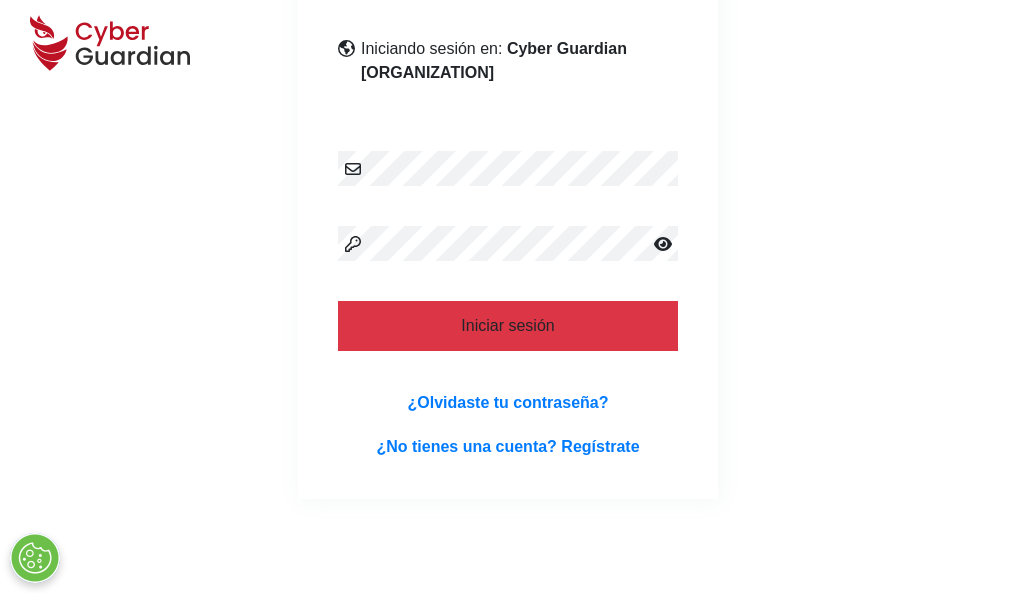 scroll, scrollTop: 389, scrollLeft: 0, axis: vertical 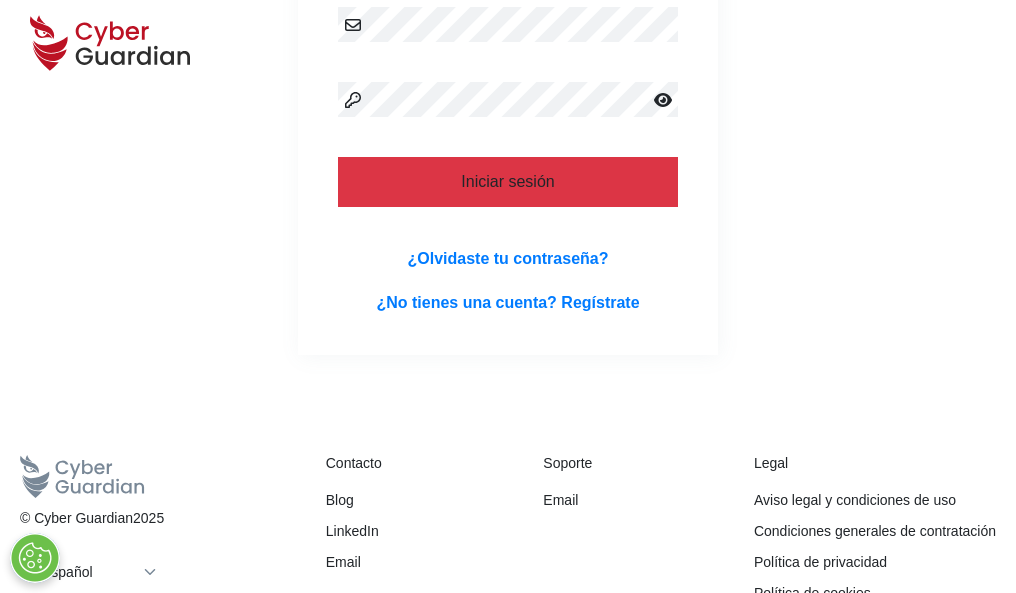 type 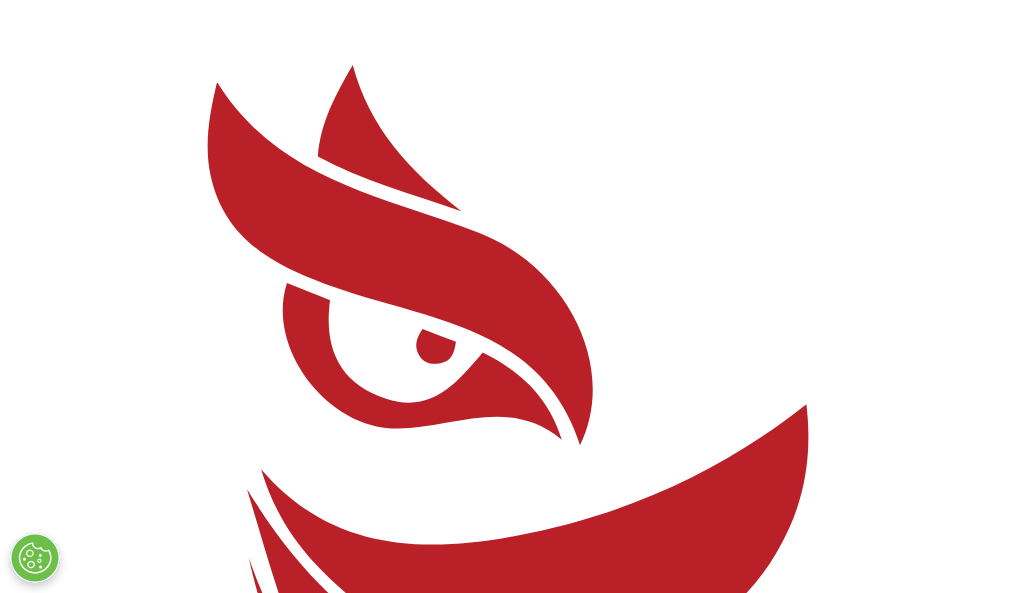 scroll, scrollTop: 0, scrollLeft: 0, axis: both 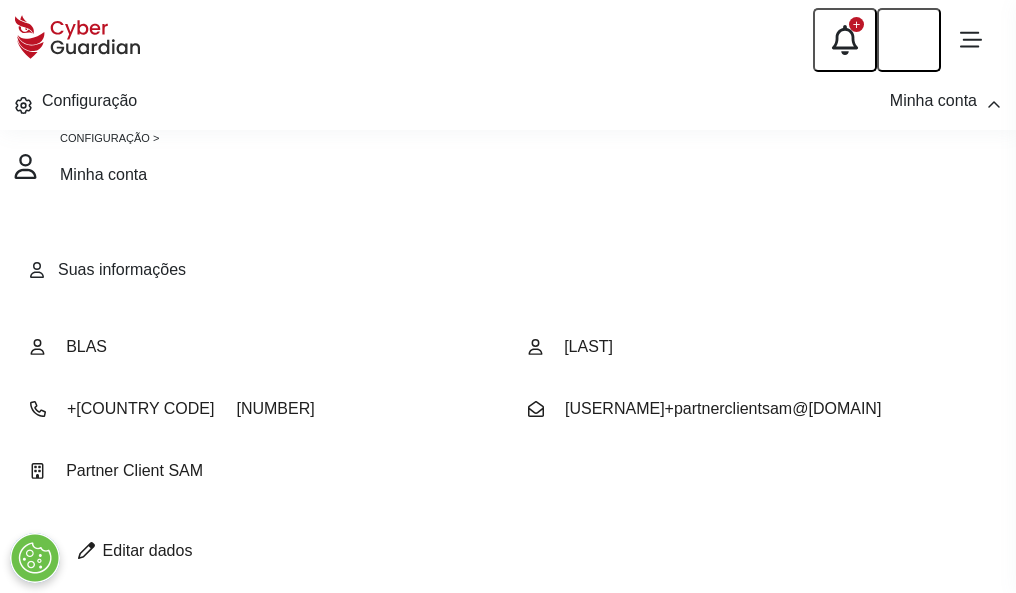 click at bounding box center [86, 550] 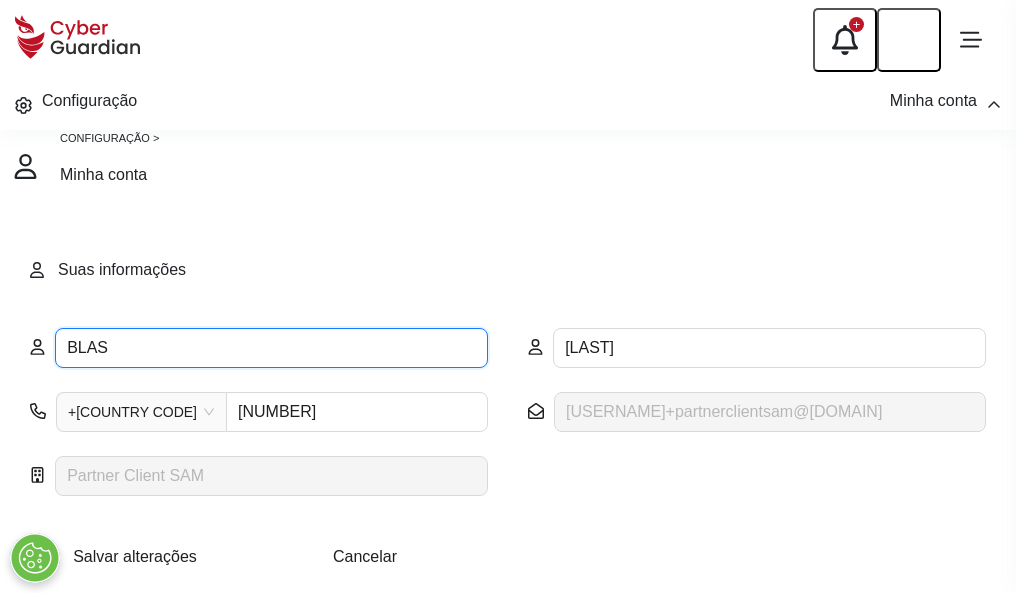 click on "BLAS" at bounding box center [271, 348] 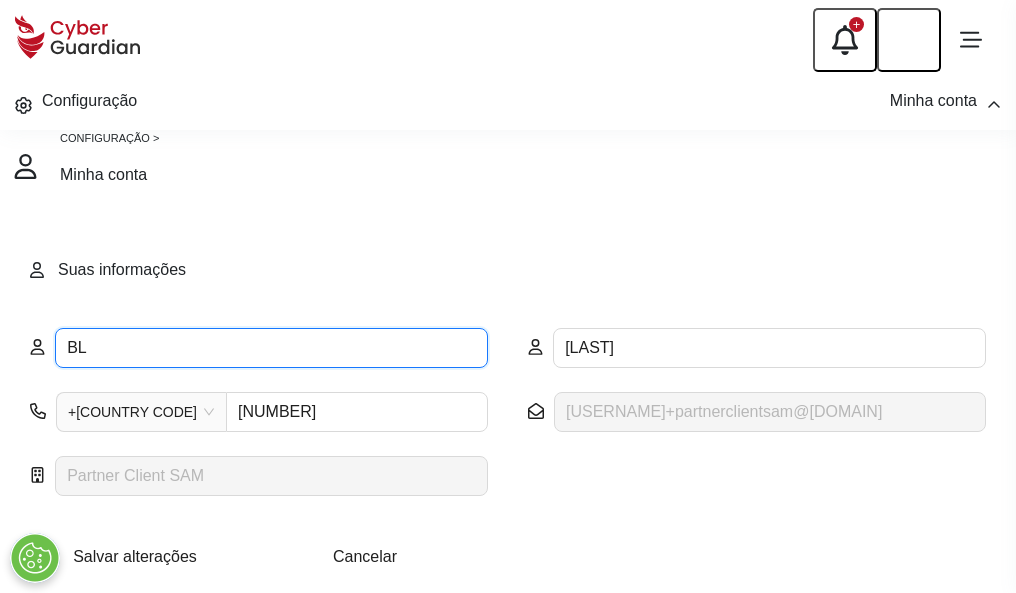 type on "B" 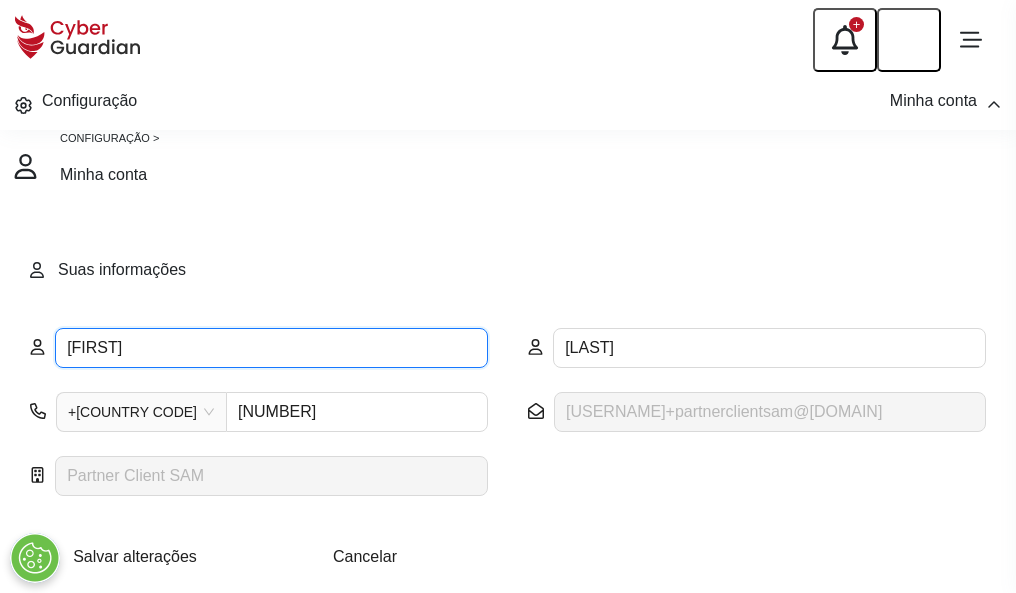 type on "Iker" 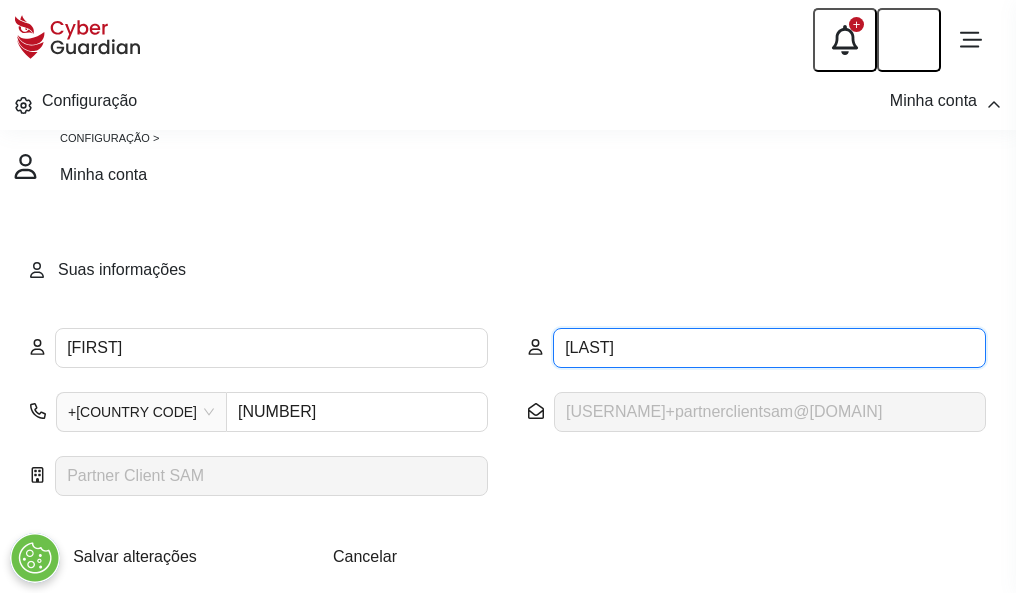 click on "ABELLÁN" at bounding box center [769, 348] 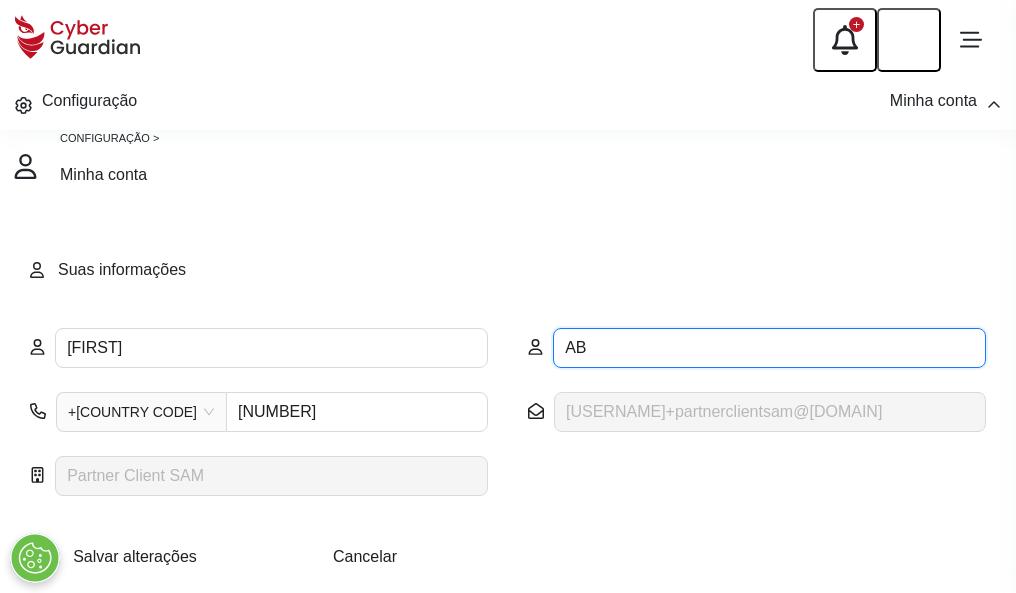type on "A" 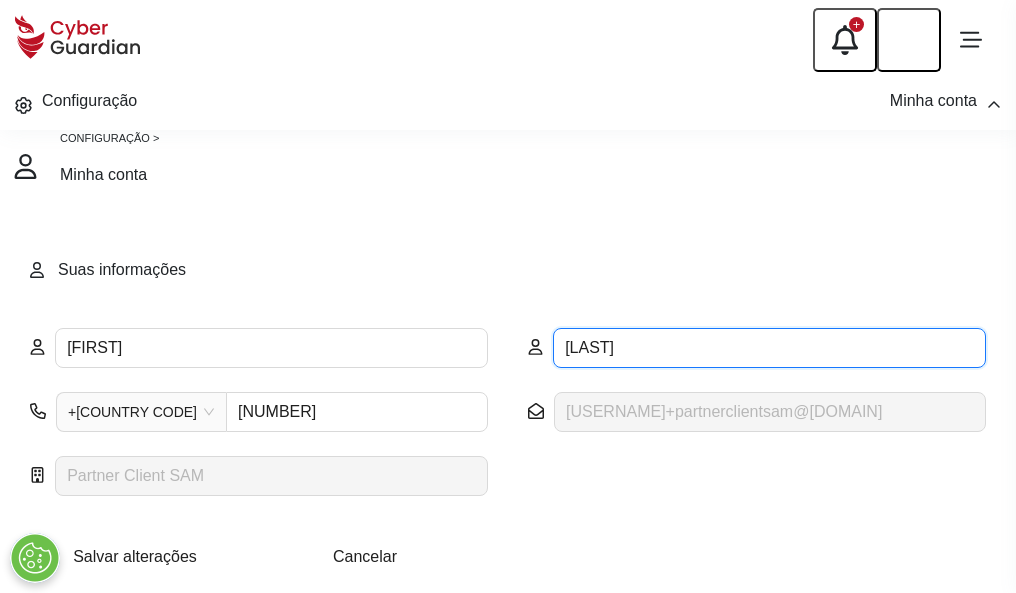 type on "Gomez" 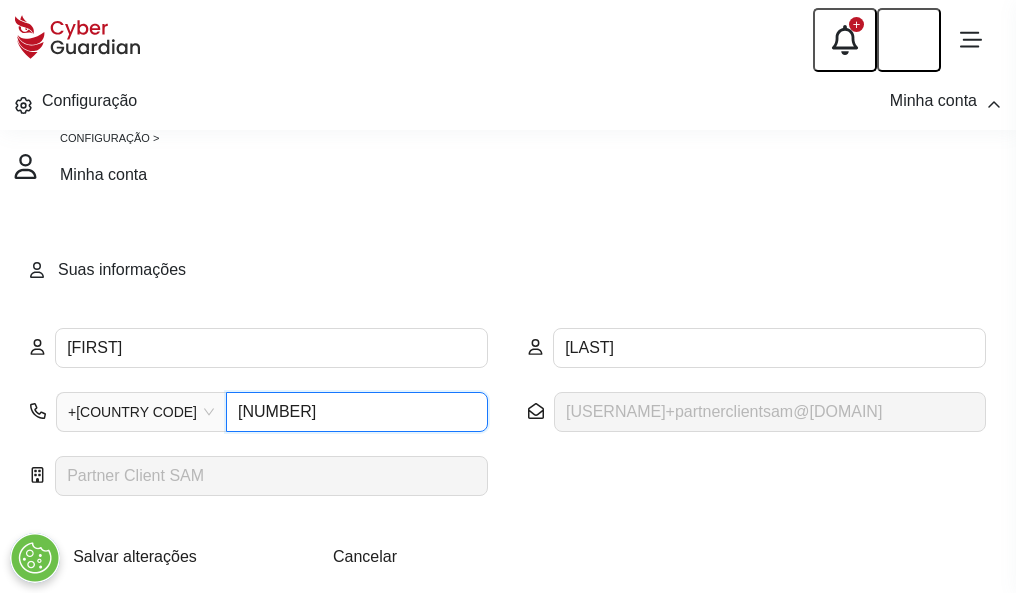 click on "4826666872" at bounding box center (357, 412) 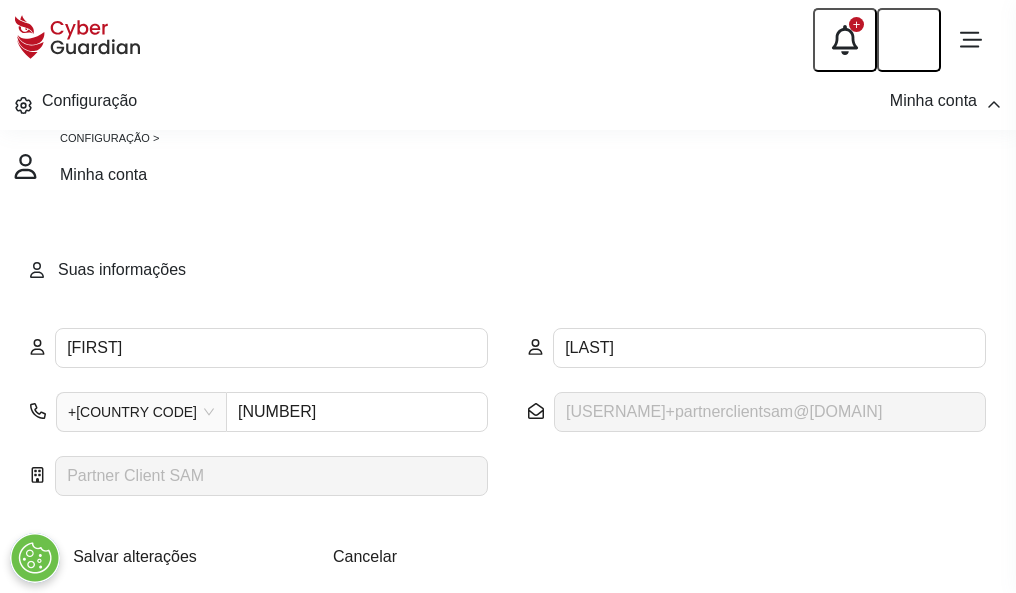 click on "Salvar alterações" at bounding box center (135, 556) 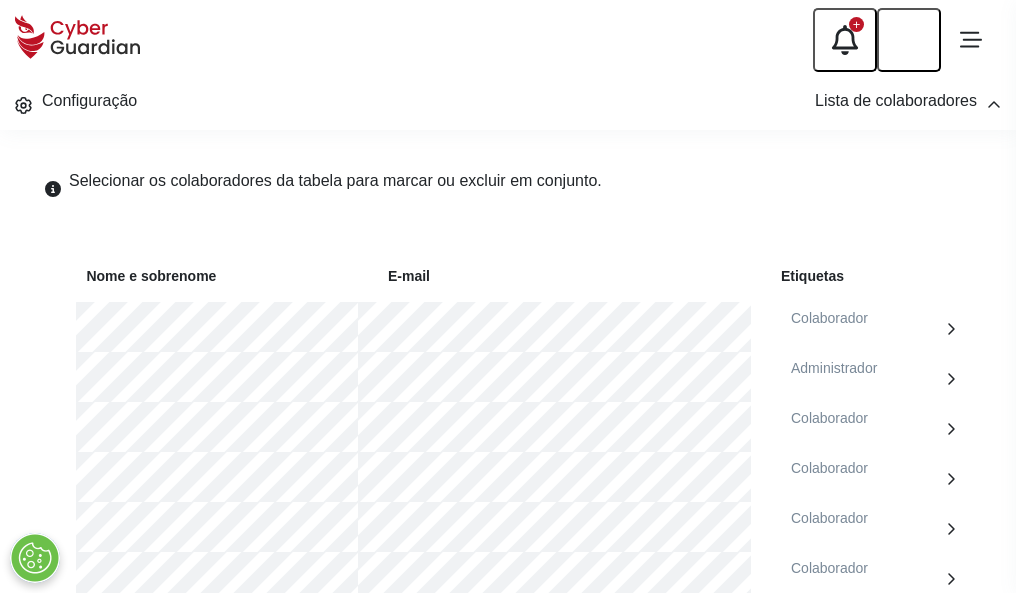 scroll, scrollTop: 856, scrollLeft: 0, axis: vertical 